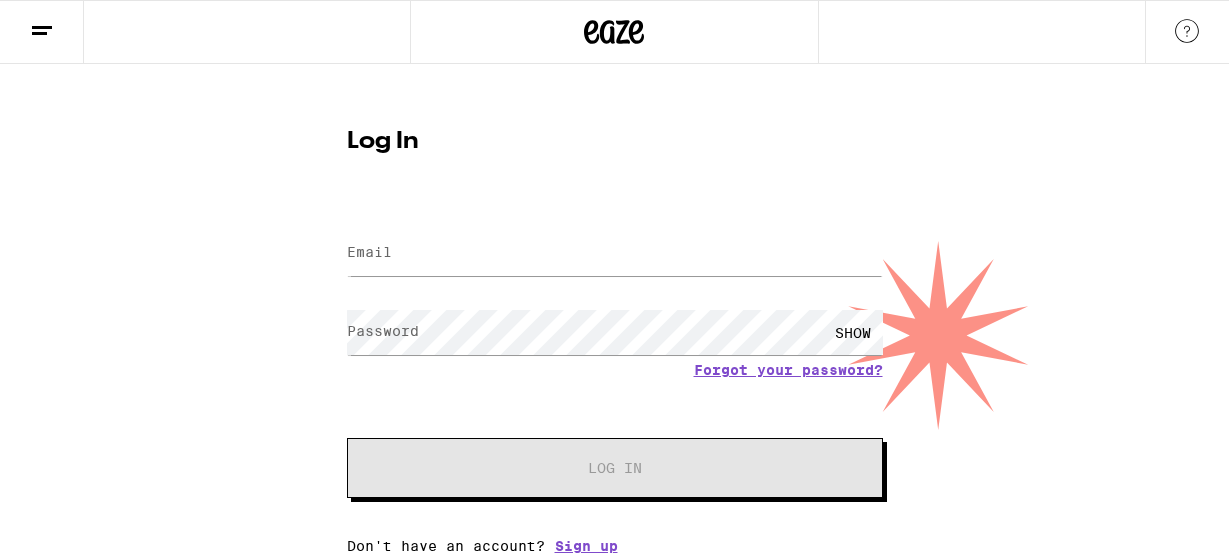 scroll, scrollTop: 0, scrollLeft: 0, axis: both 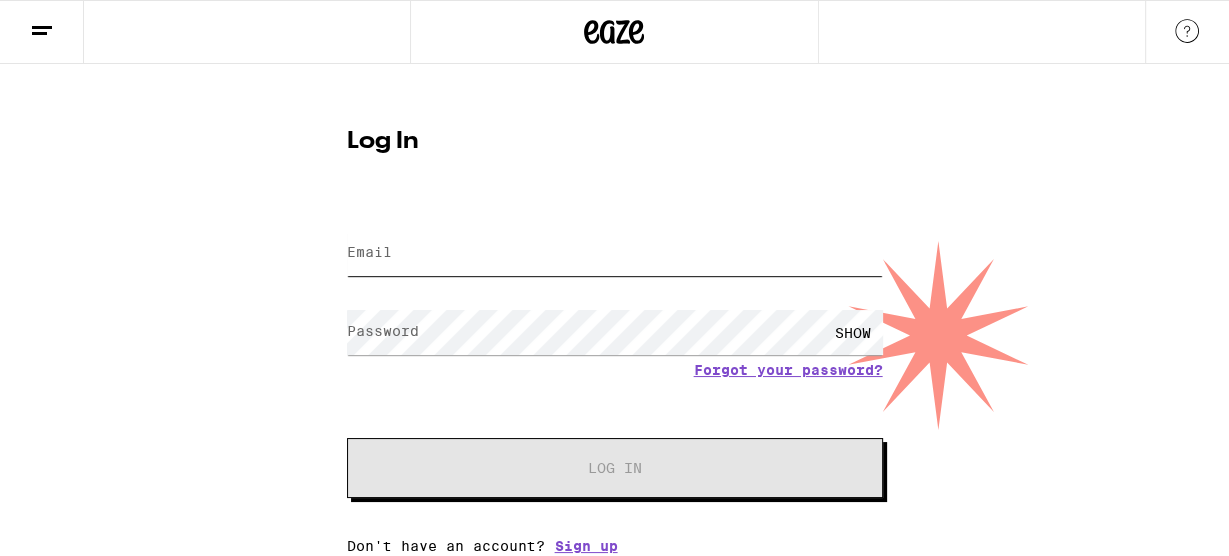 click on "Email" at bounding box center [615, 253] 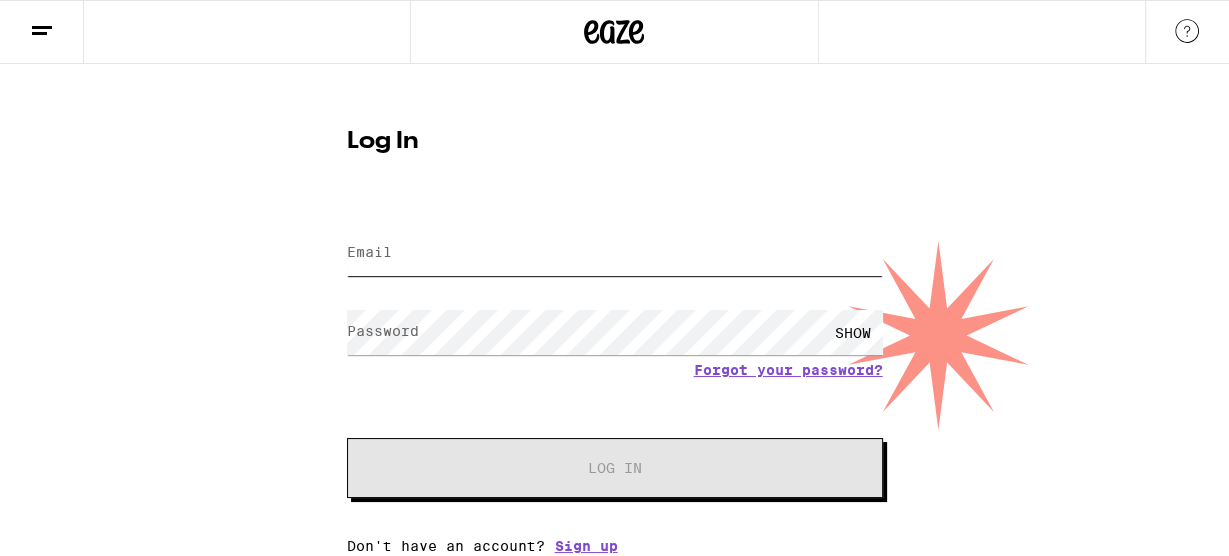 type on "[EMAIL_ADDRESS][DOMAIN_NAME]" 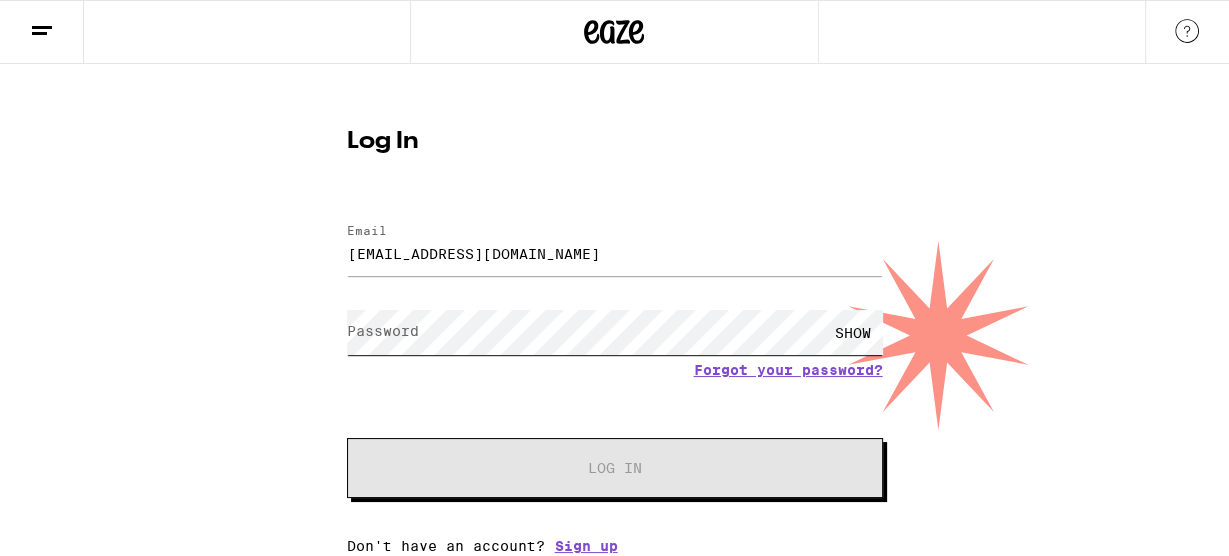 scroll, scrollTop: 0, scrollLeft: 0, axis: both 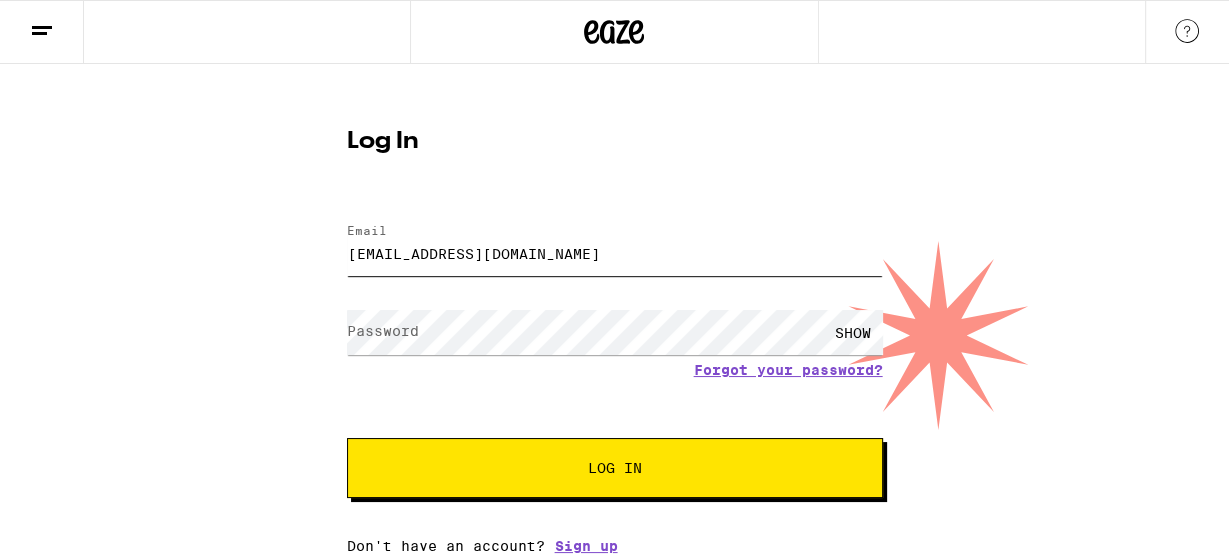 click on "[EMAIL_ADDRESS][DOMAIN_NAME]" at bounding box center (615, 253) 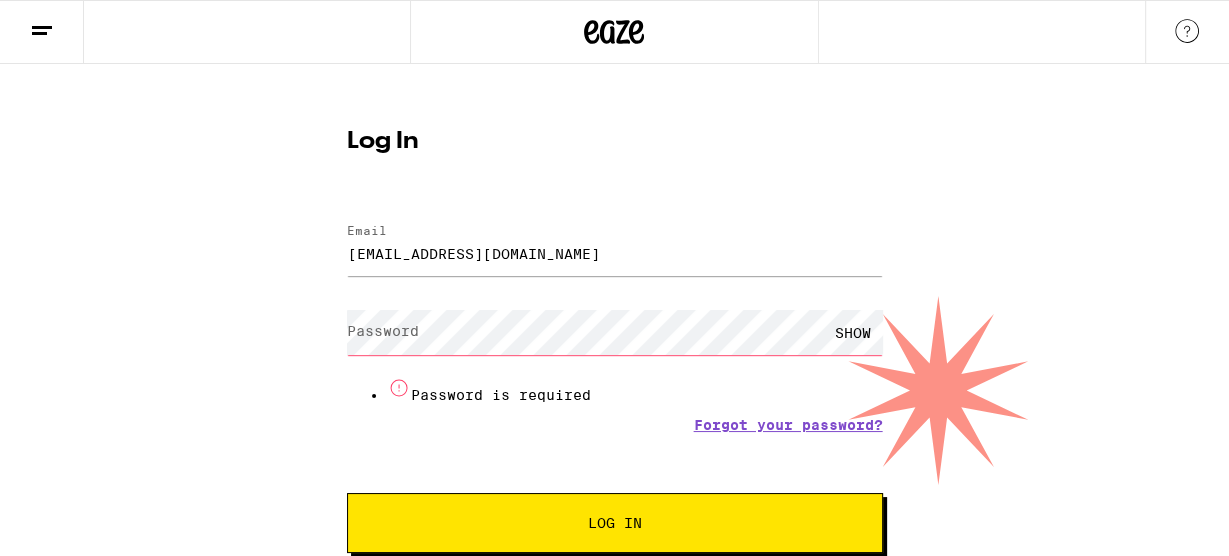 click on "Email Email [EMAIL_ADDRESS][DOMAIN_NAME] Password Password SHOW Password is required Forgot your password? Log In" at bounding box center [615, 378] 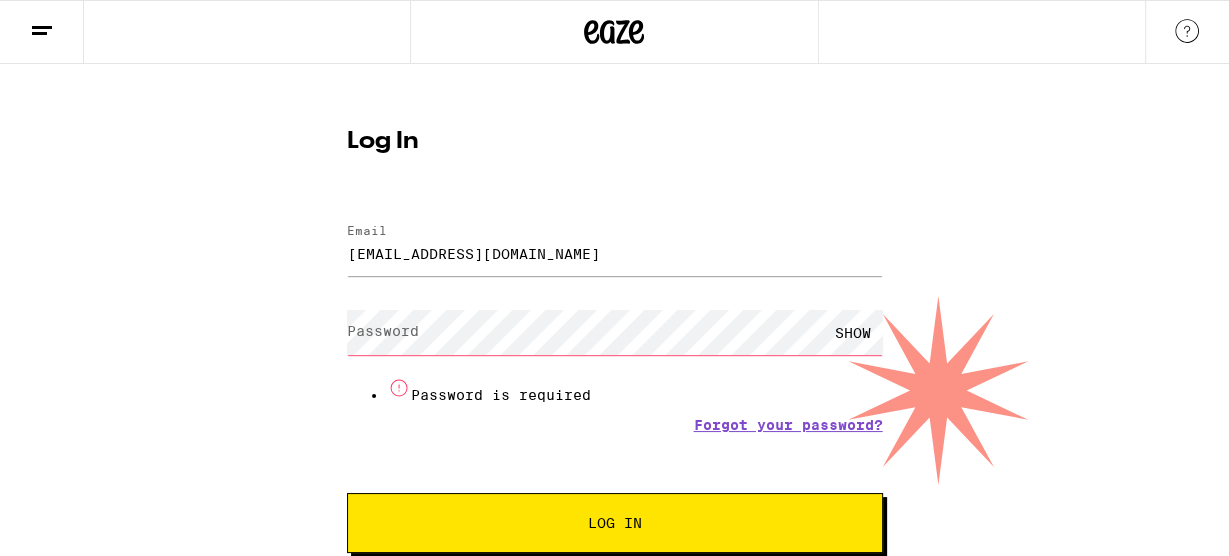 click on "Password" at bounding box center [383, 331] 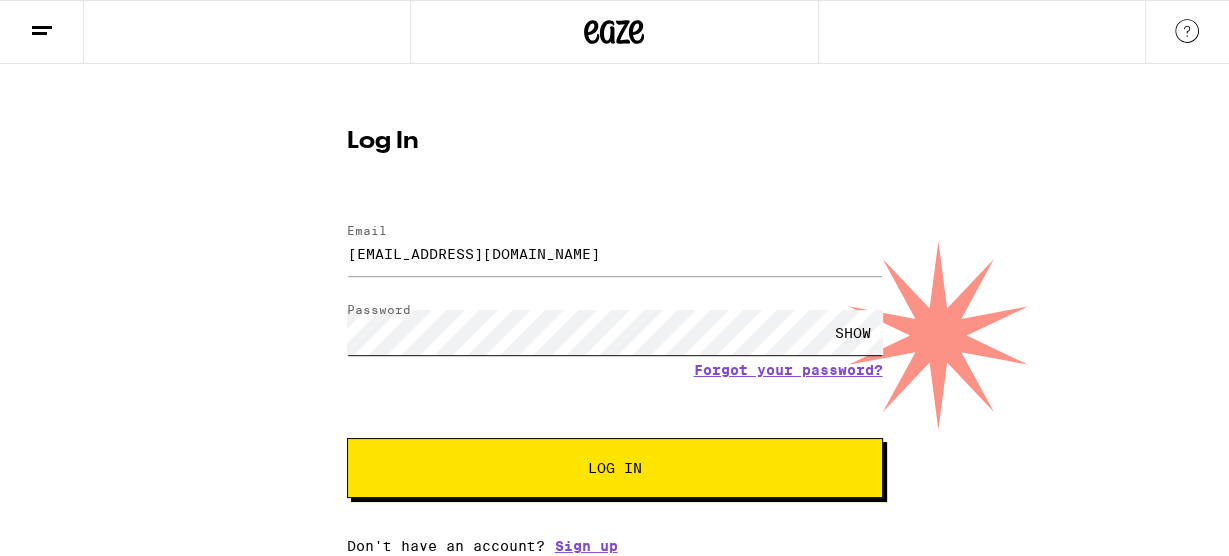 click on "Log In" at bounding box center (615, 468) 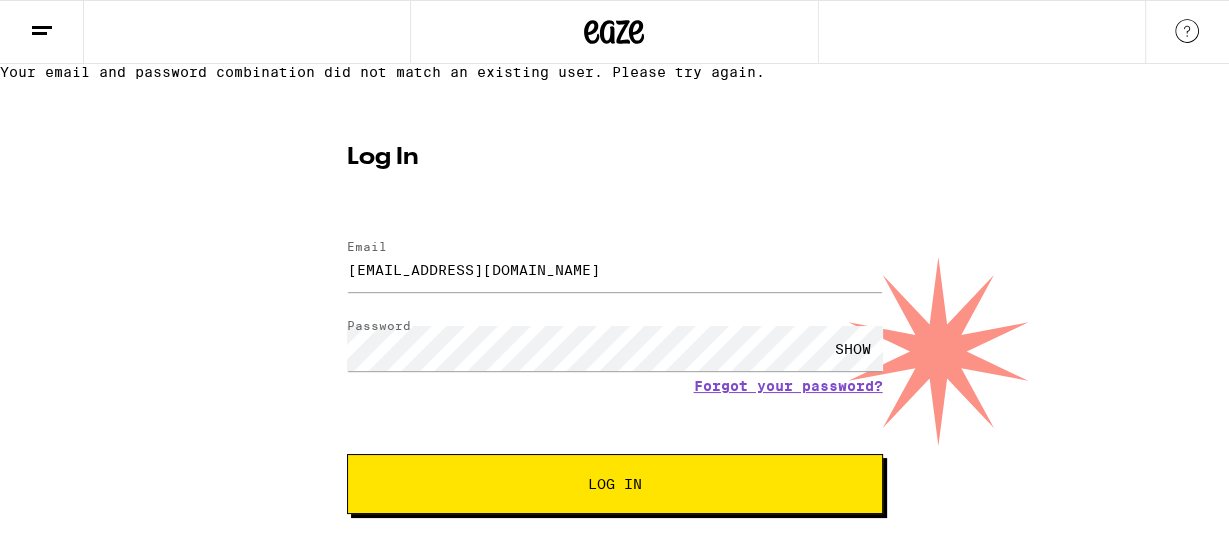 click on "Forgot your password?" at bounding box center (615, 386) 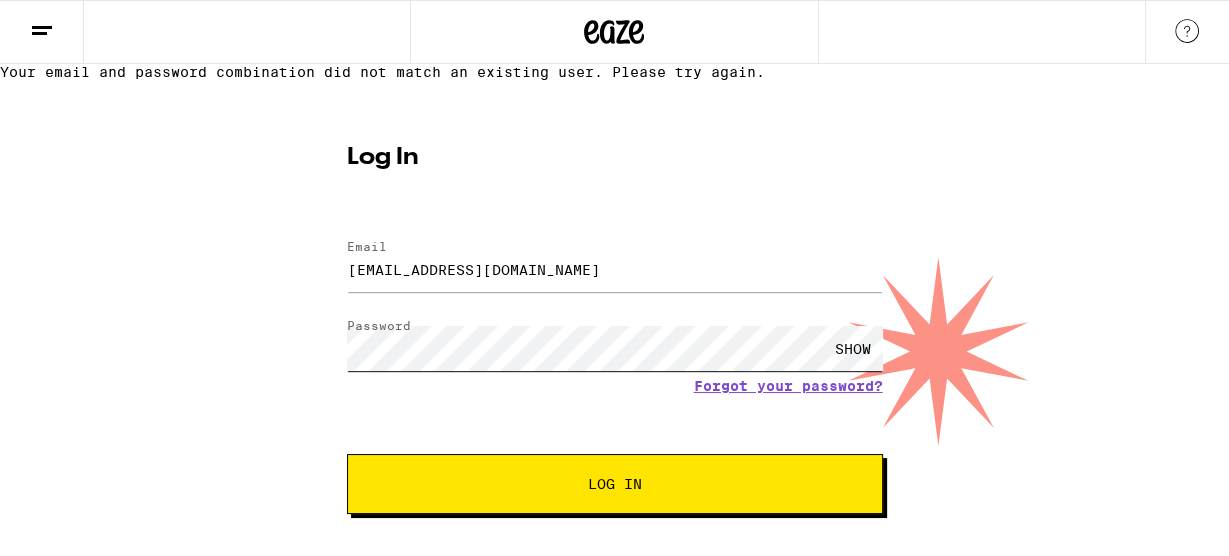 click on "Log In Email Email [EMAIL_ADDRESS][DOMAIN_NAME] Password Password SHOW Forgot your password? Log In Don't have an account? Sign up" at bounding box center [615, 350] 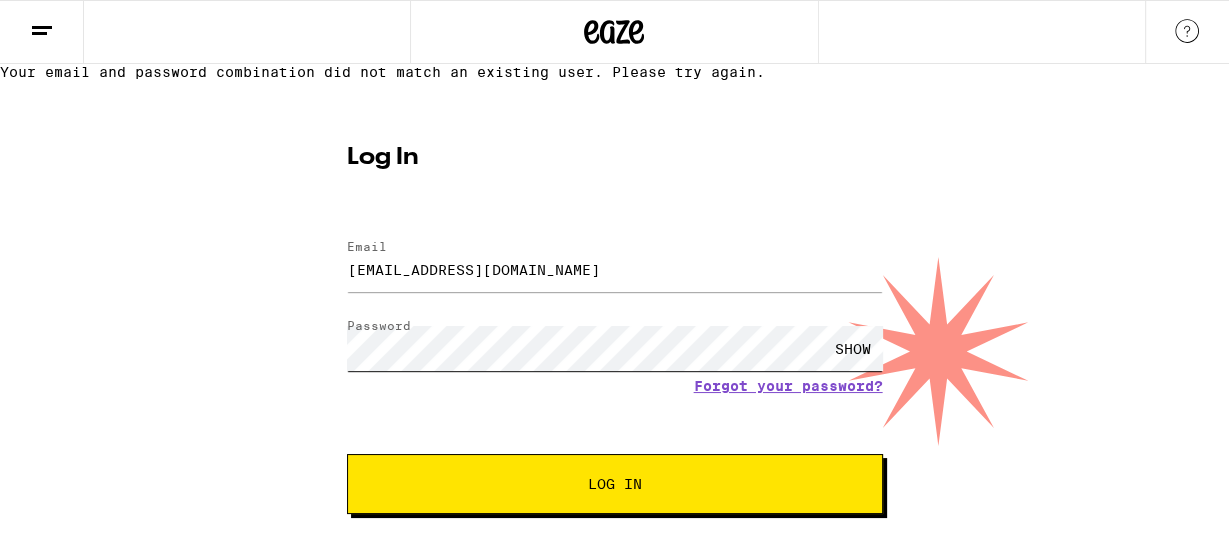 click on "Log In" at bounding box center [615, 484] 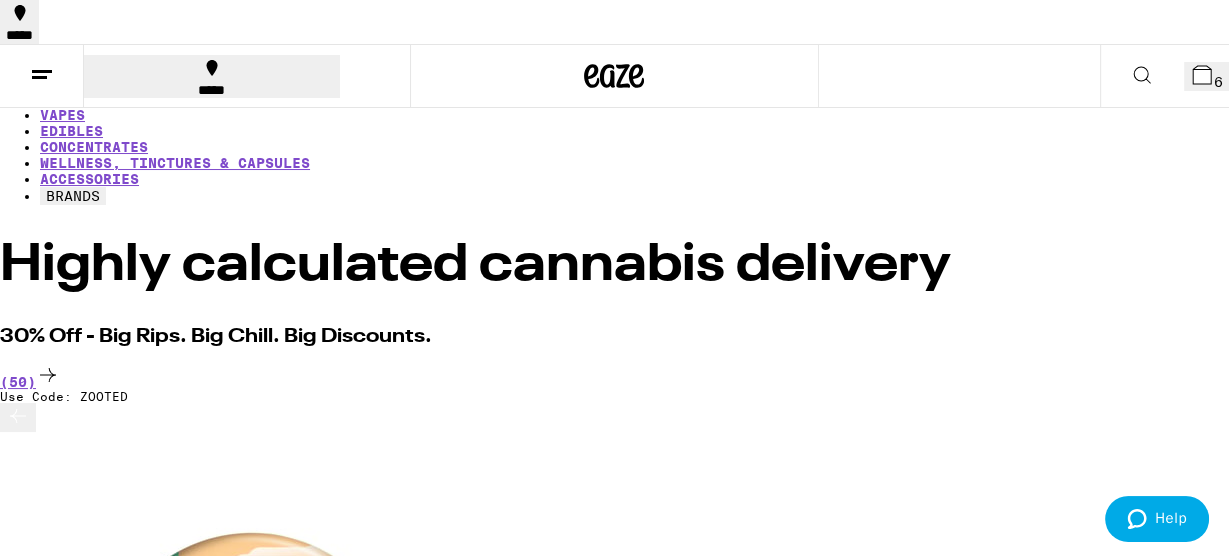 scroll, scrollTop: 32, scrollLeft: 0, axis: vertical 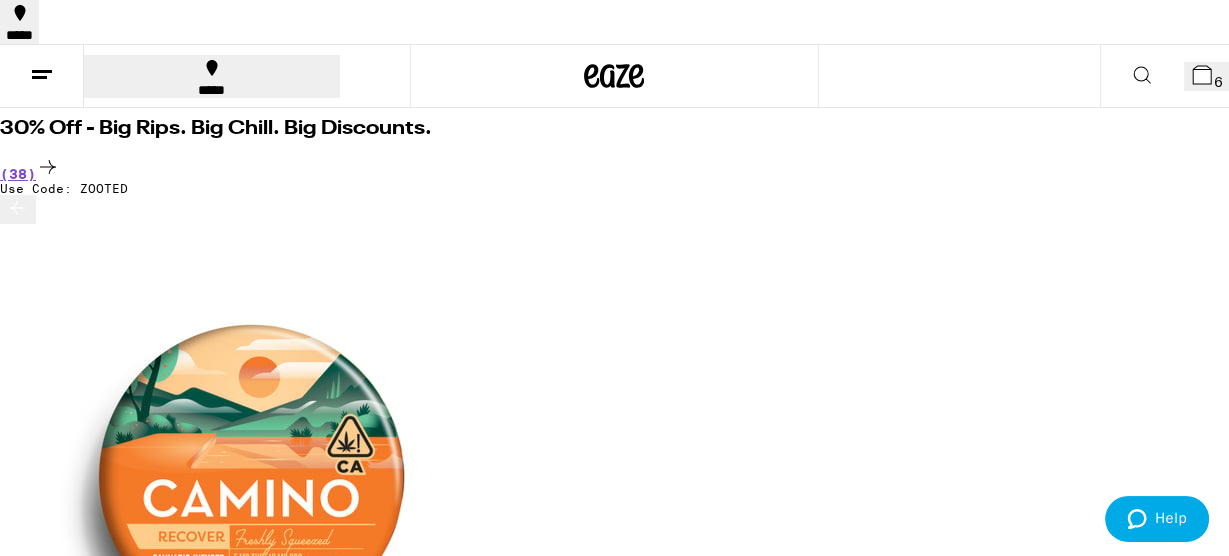 click 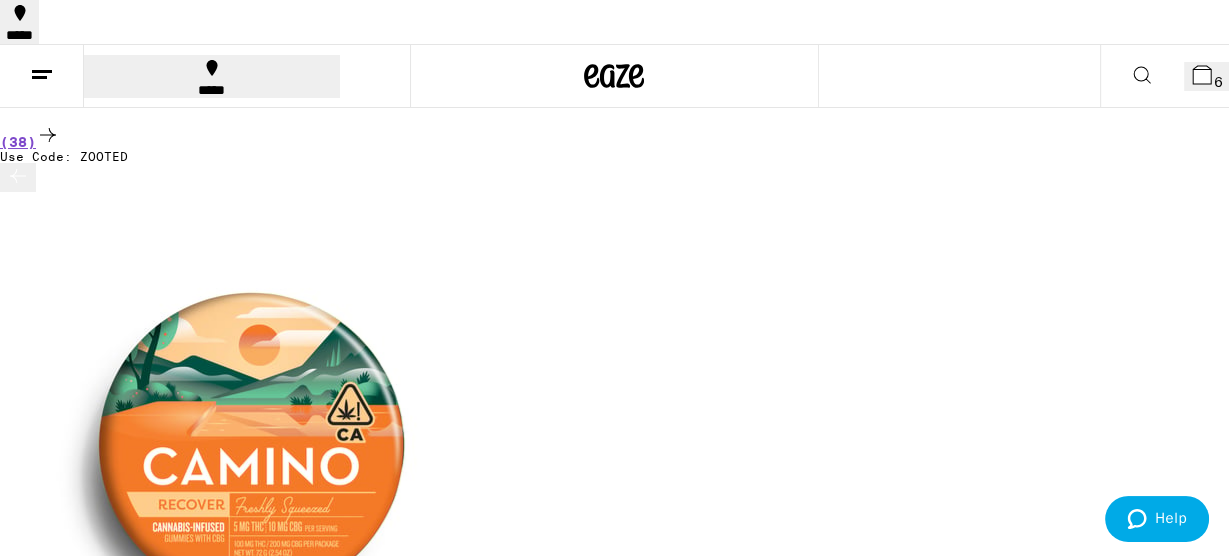 scroll, scrollTop: 224, scrollLeft: 0, axis: vertical 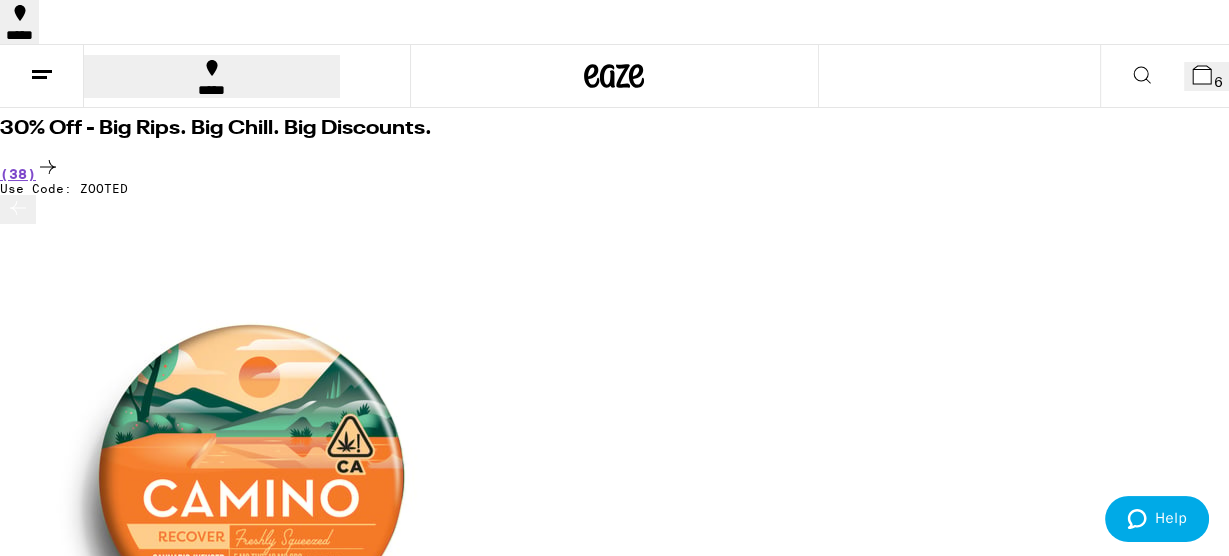 click at bounding box center (1142, 76) 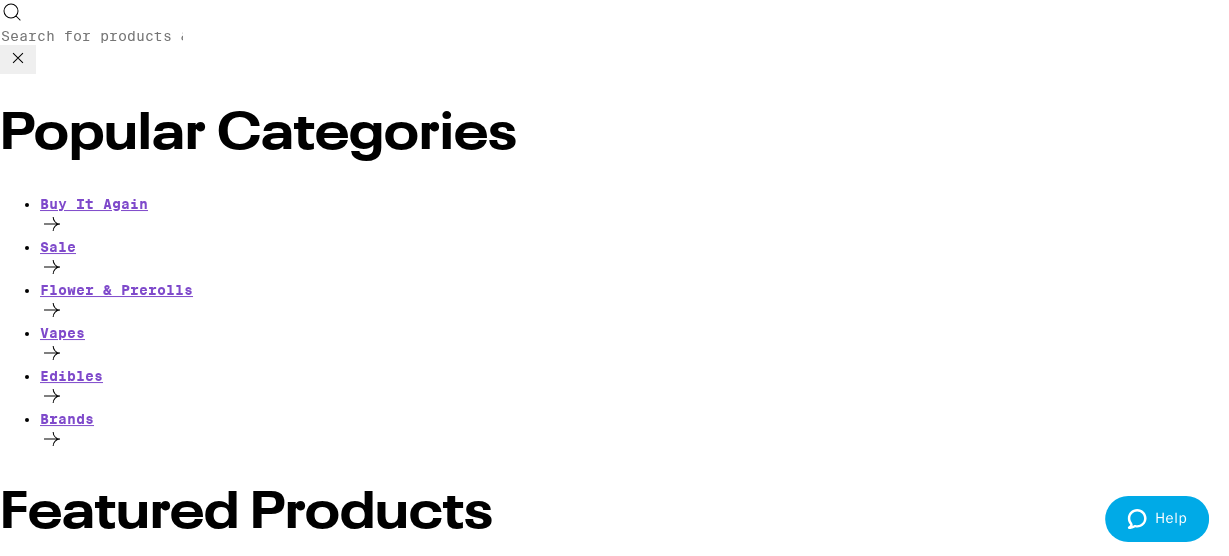 scroll, scrollTop: 0, scrollLeft: 0, axis: both 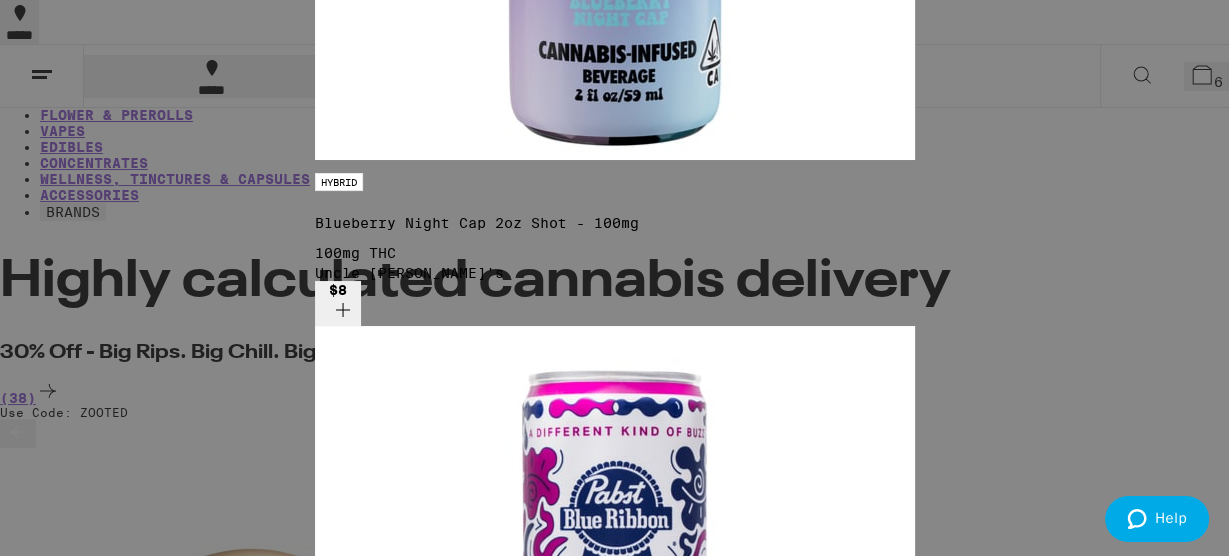 type on "drink" 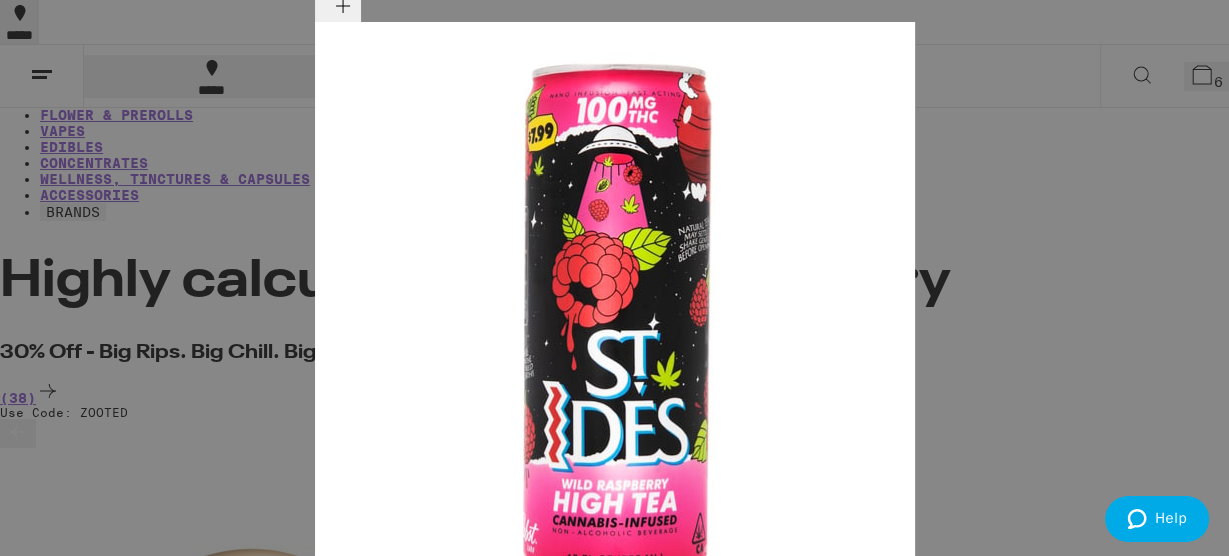 type 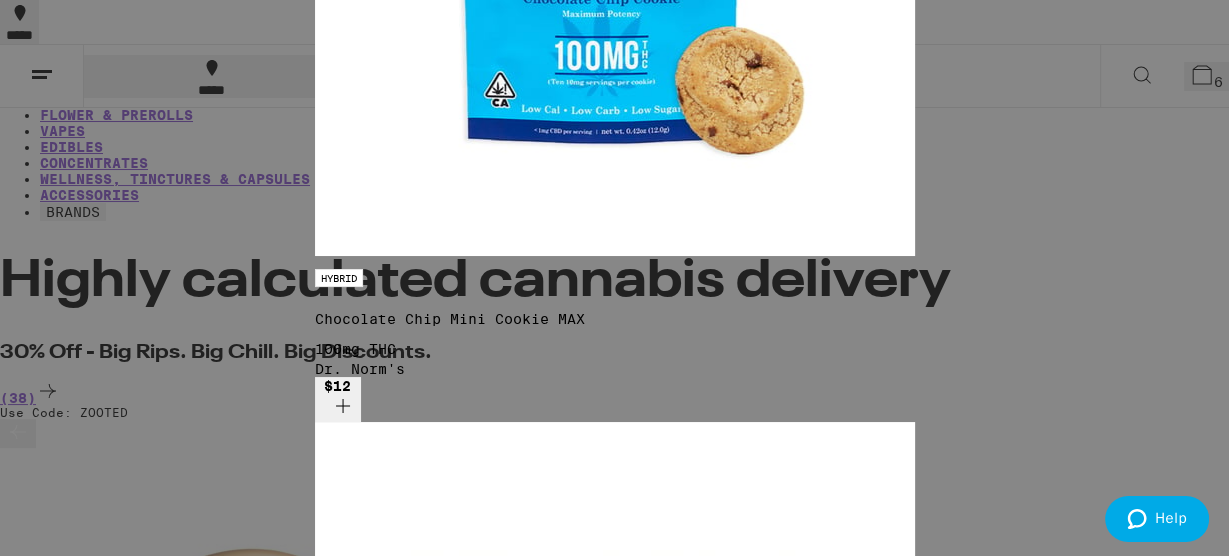 scroll, scrollTop: 2828, scrollLeft: 0, axis: vertical 